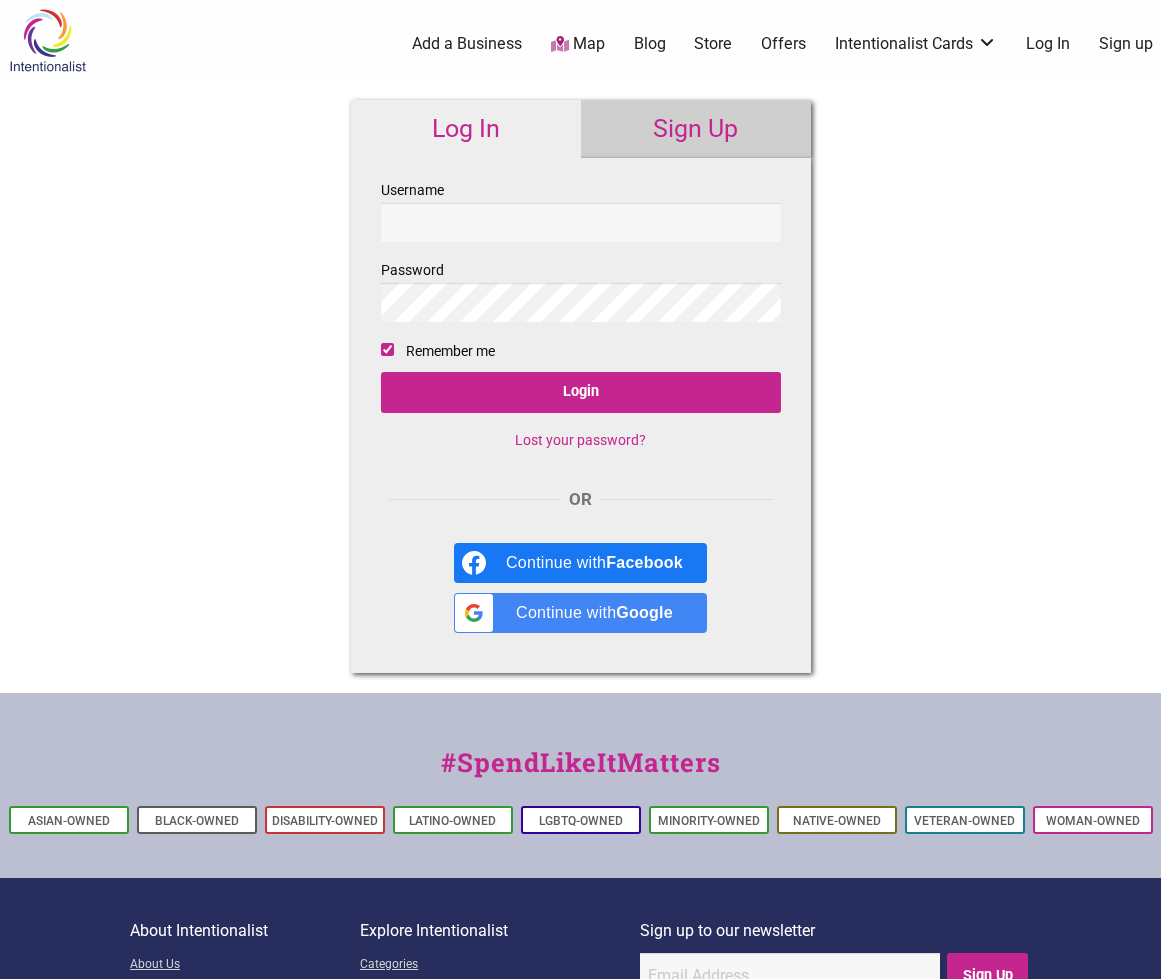 scroll, scrollTop: 0, scrollLeft: 0, axis: both 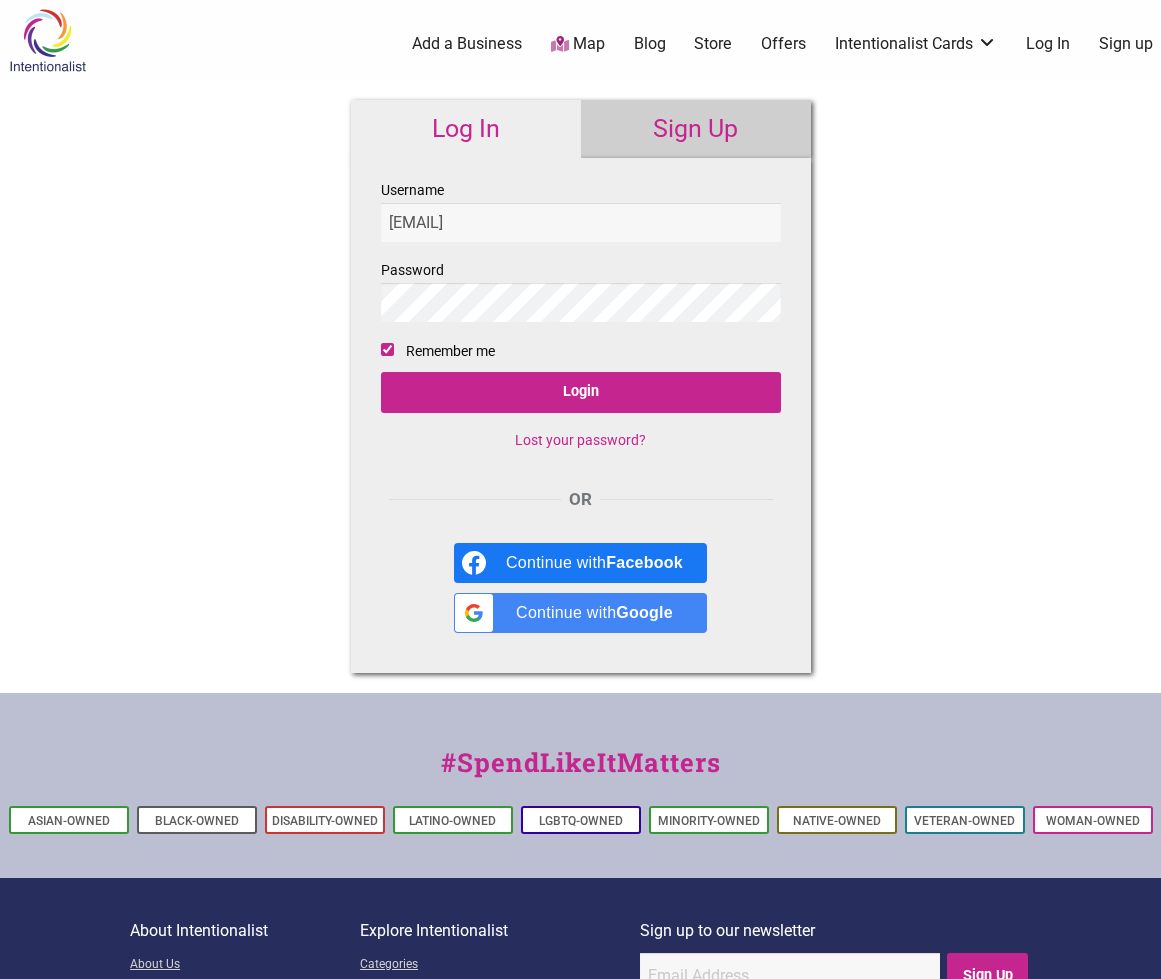 checkbox on "false" 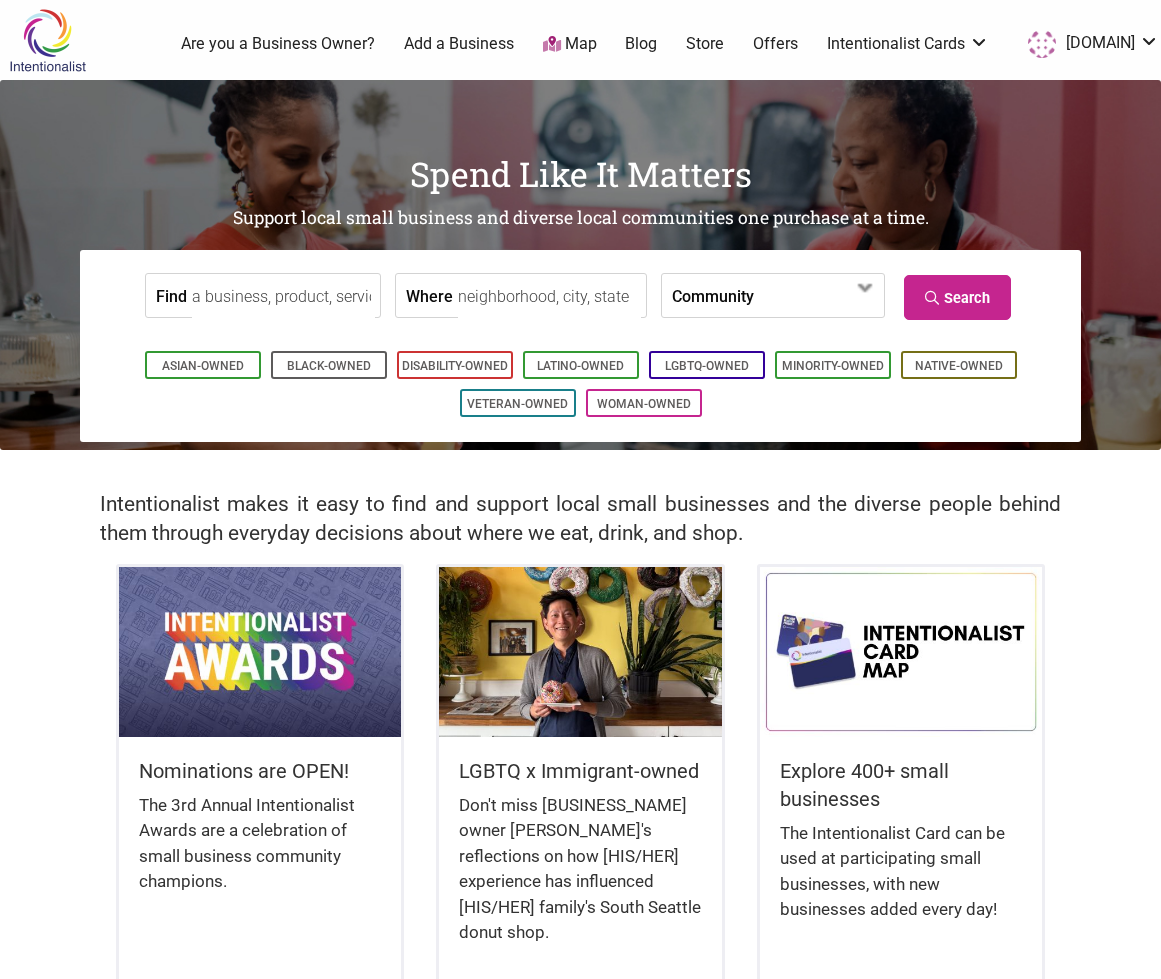 scroll, scrollTop: 0, scrollLeft: 0, axis: both 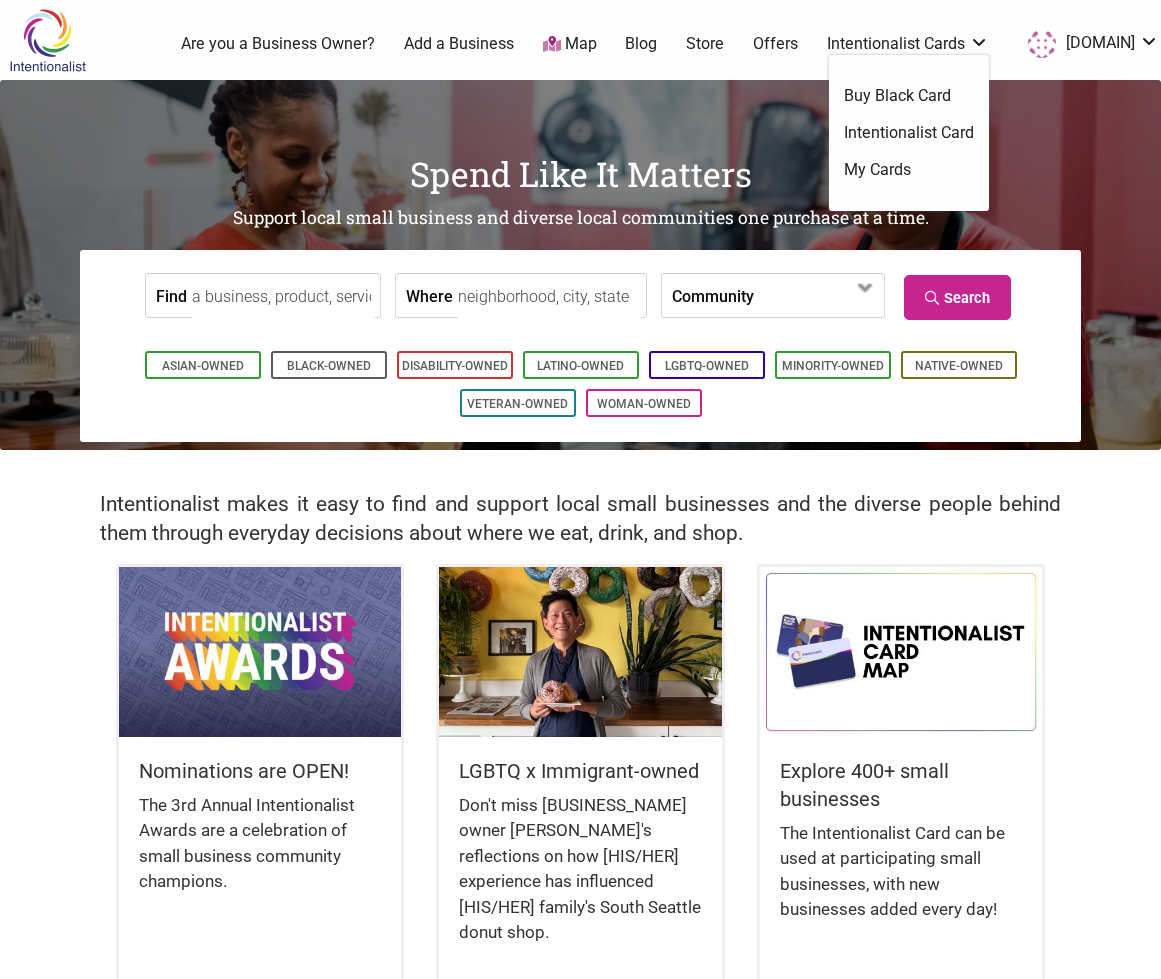 click on "Intentionalist Card" at bounding box center [909, 133] 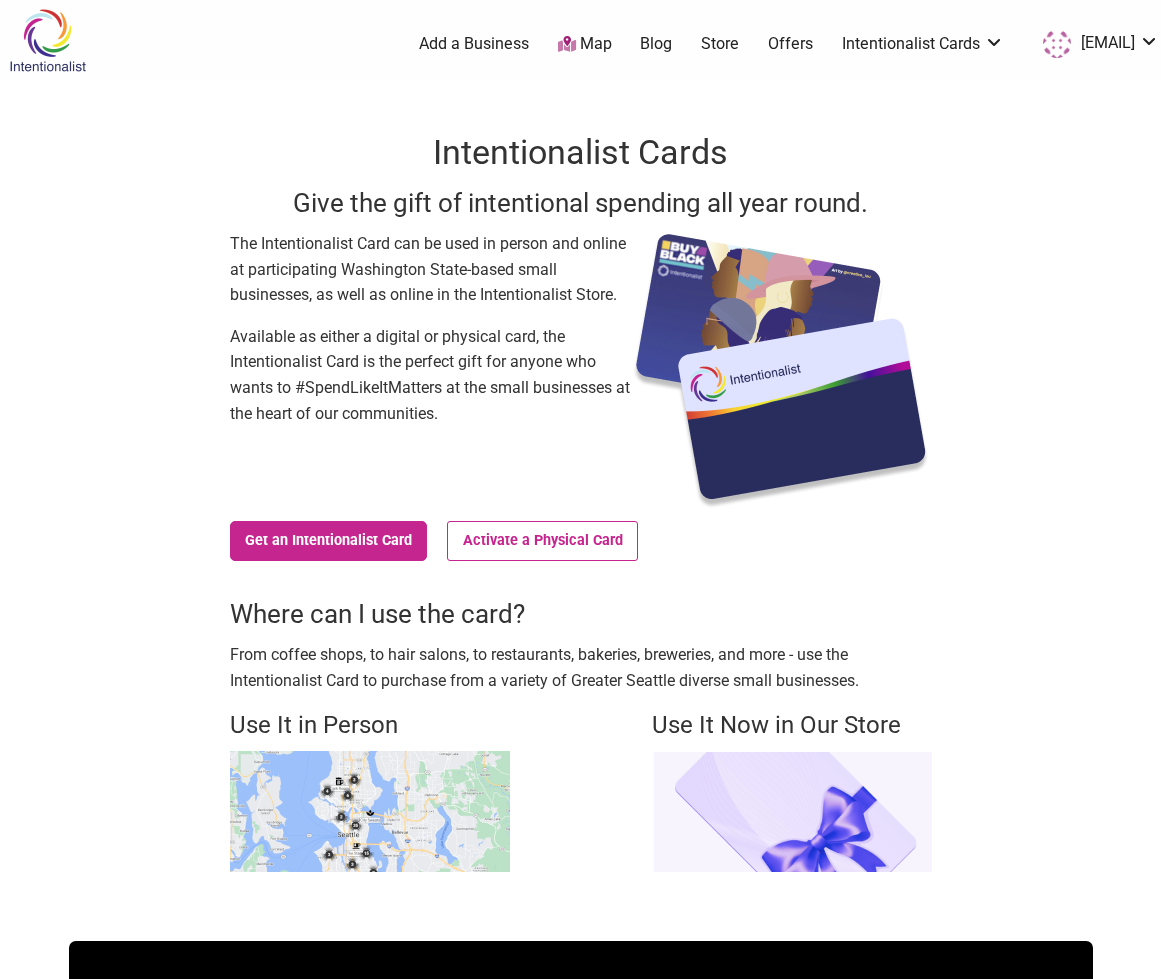scroll, scrollTop: 0, scrollLeft: 0, axis: both 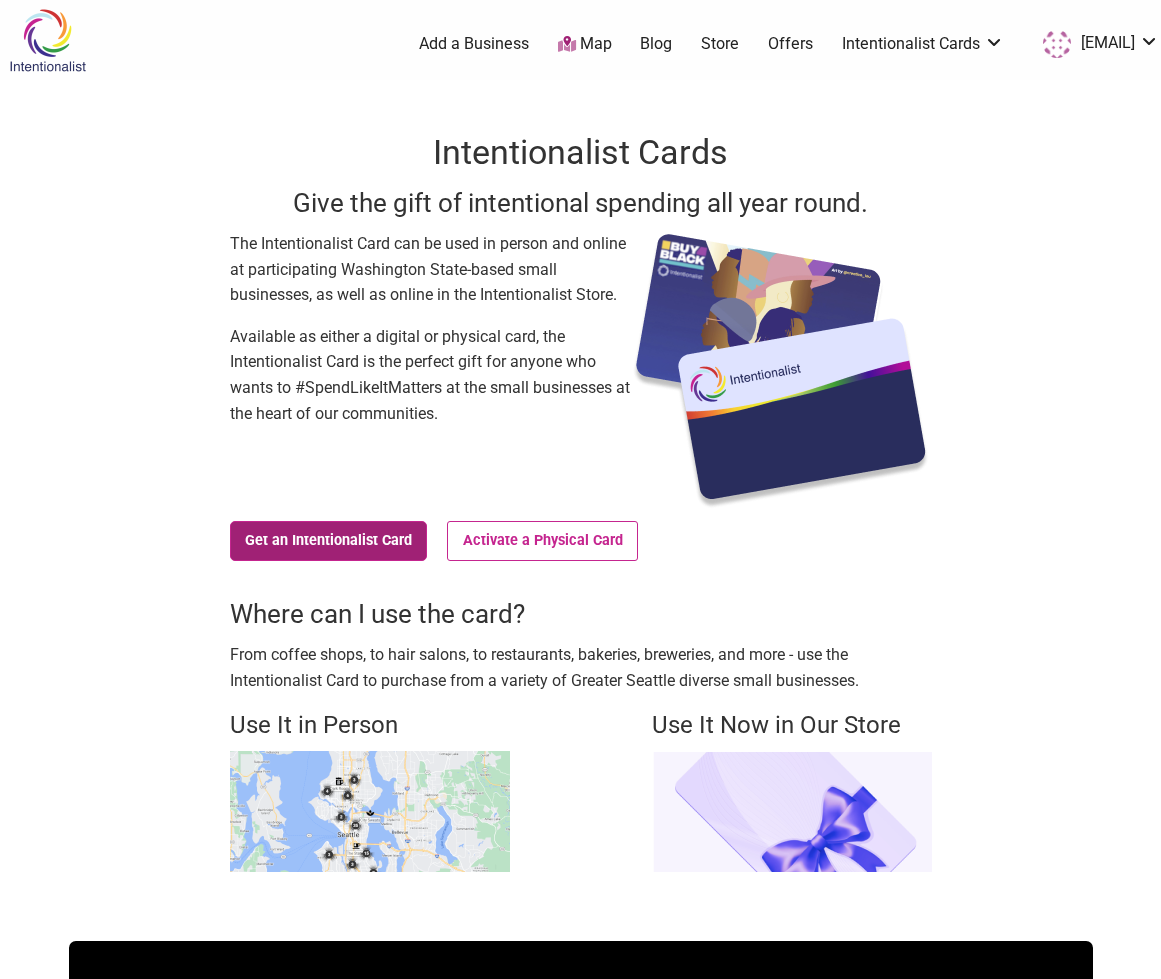 click on "Get an Intentionalist
Card" at bounding box center [329, 541] 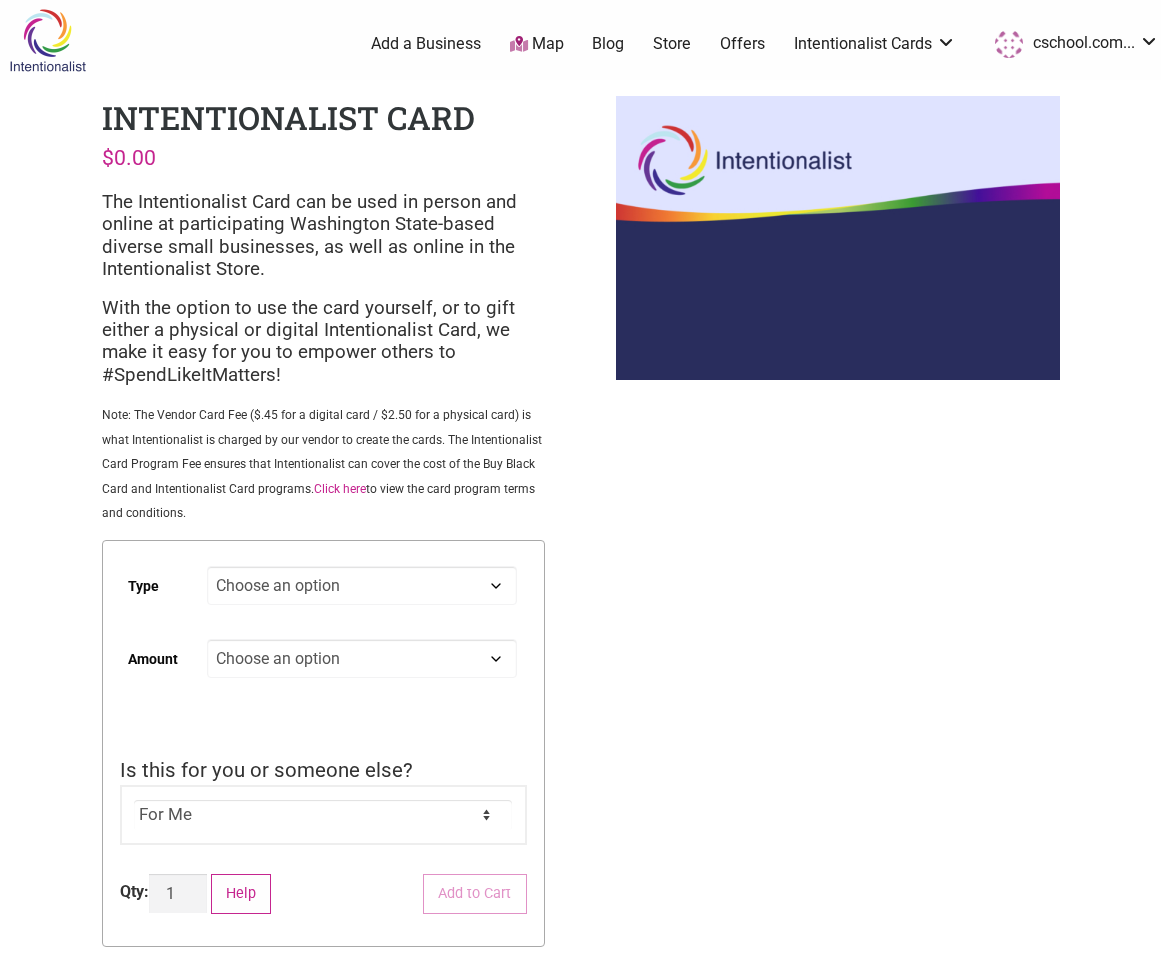 scroll, scrollTop: 0, scrollLeft: 0, axis: both 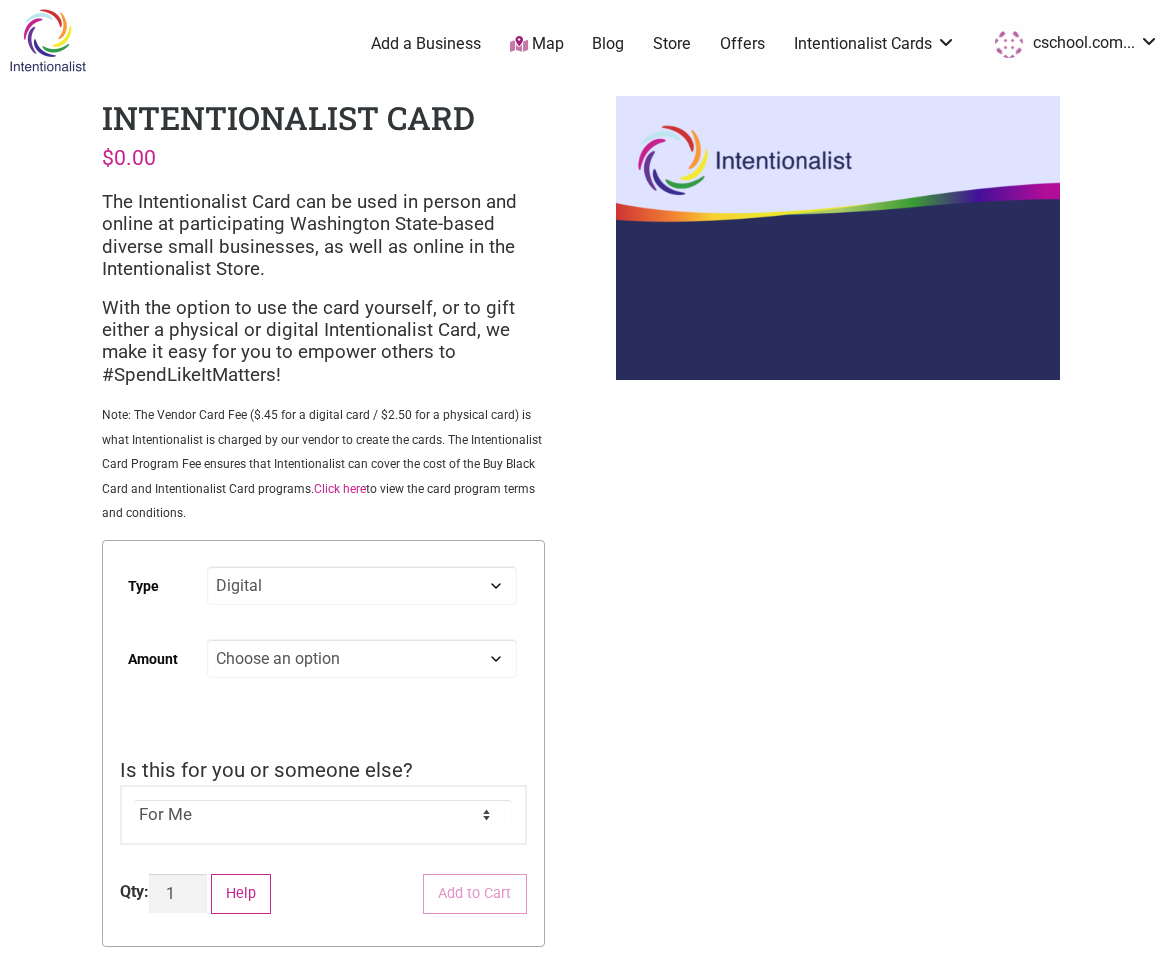 select on "Digital" 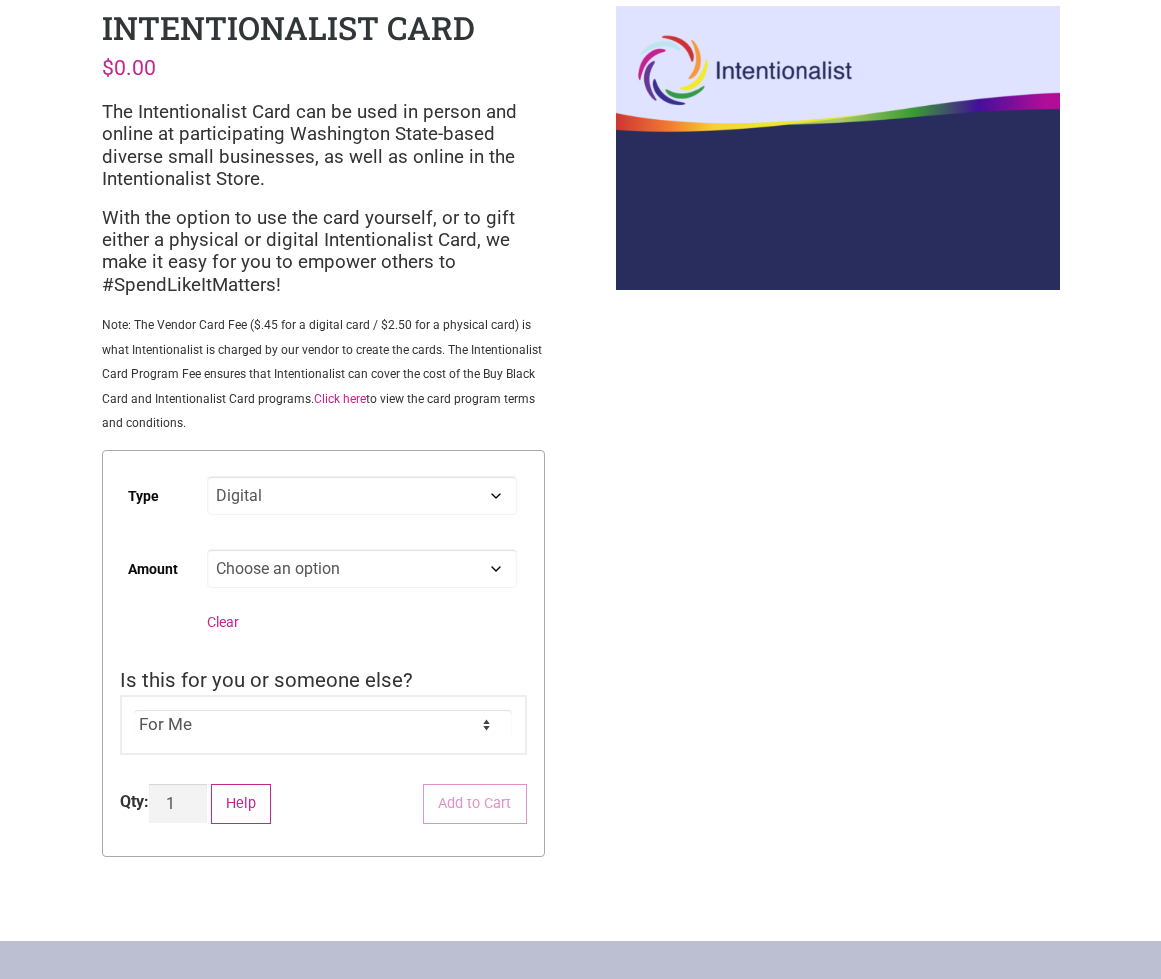 scroll, scrollTop: 93, scrollLeft: 0, axis: vertical 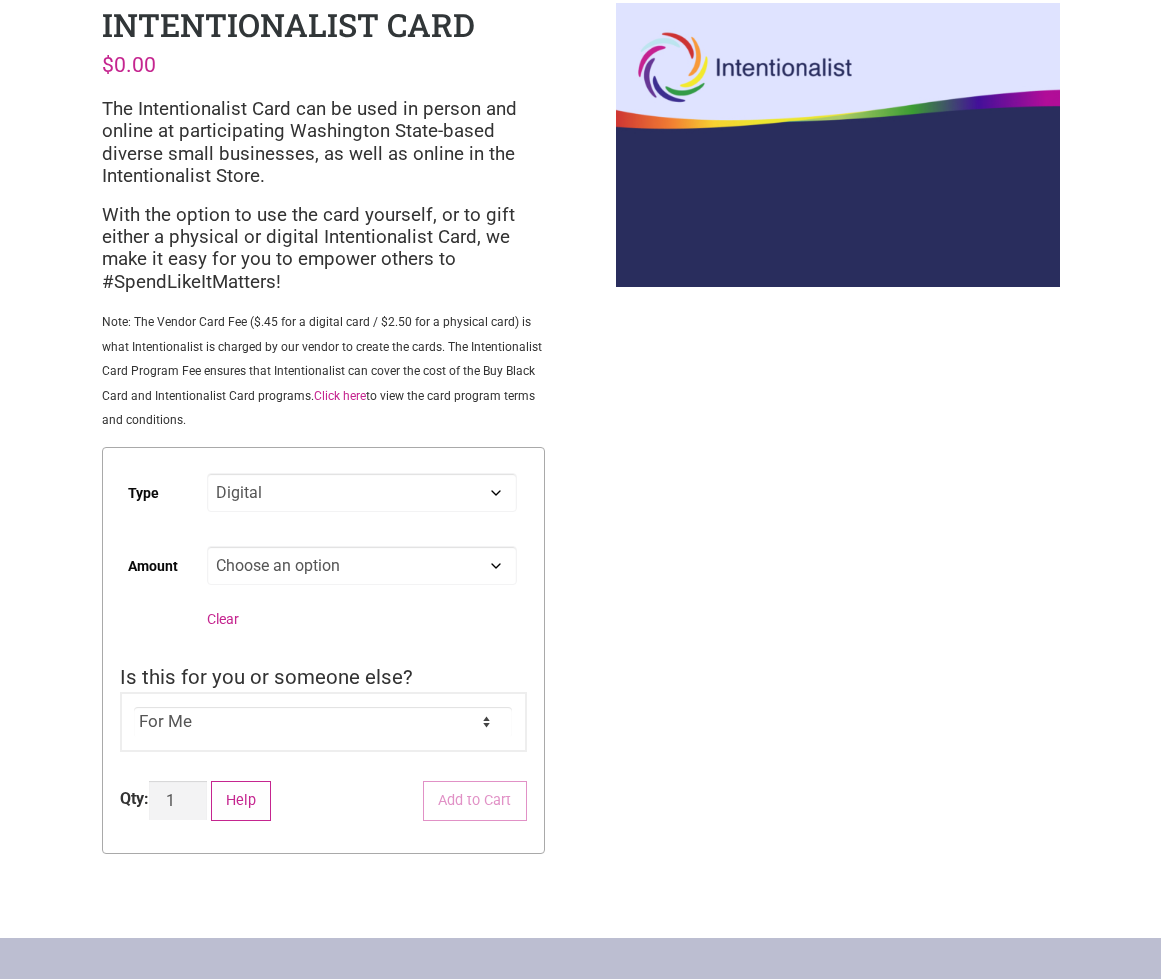 click on "Choose an option Custom 25 50 100 150 200 250 500" 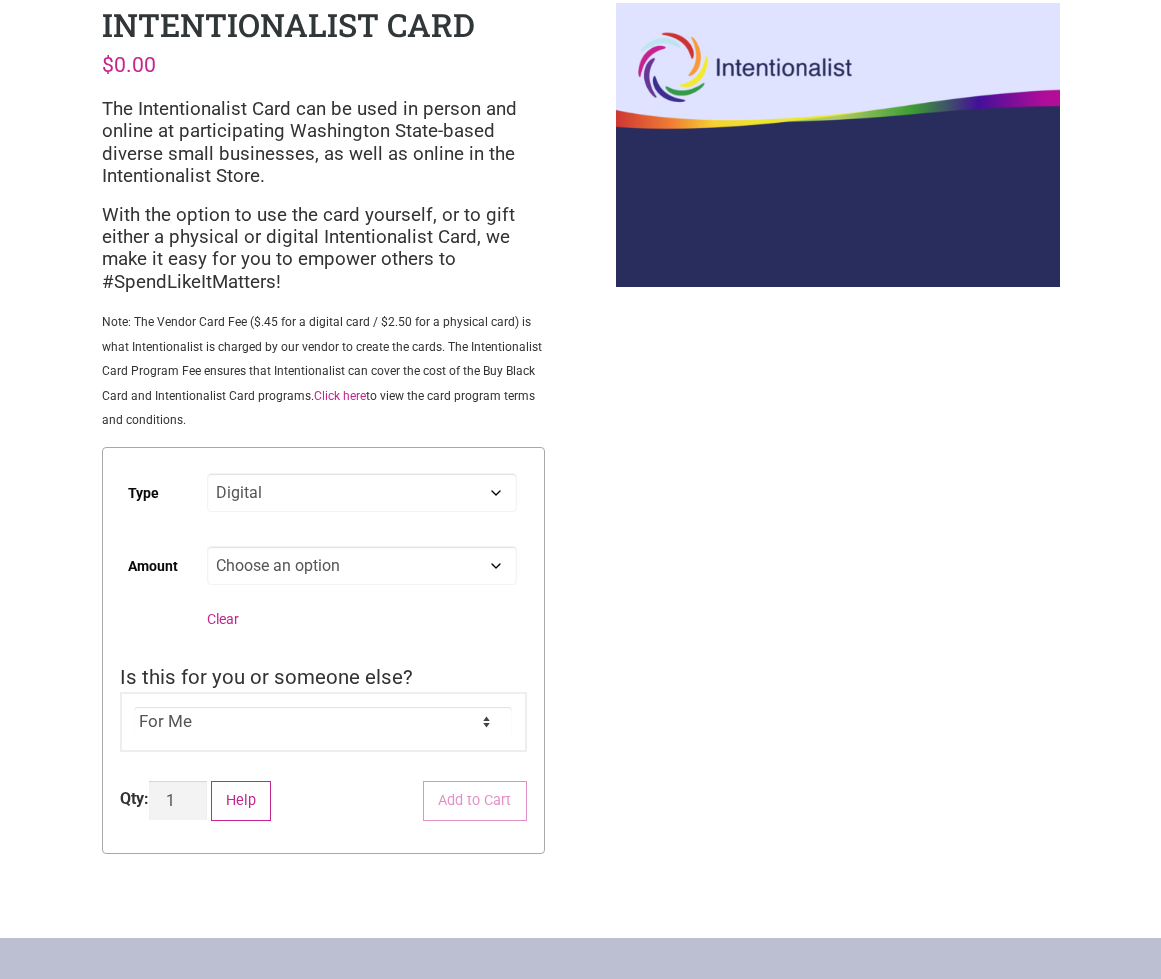 select on "Custom" 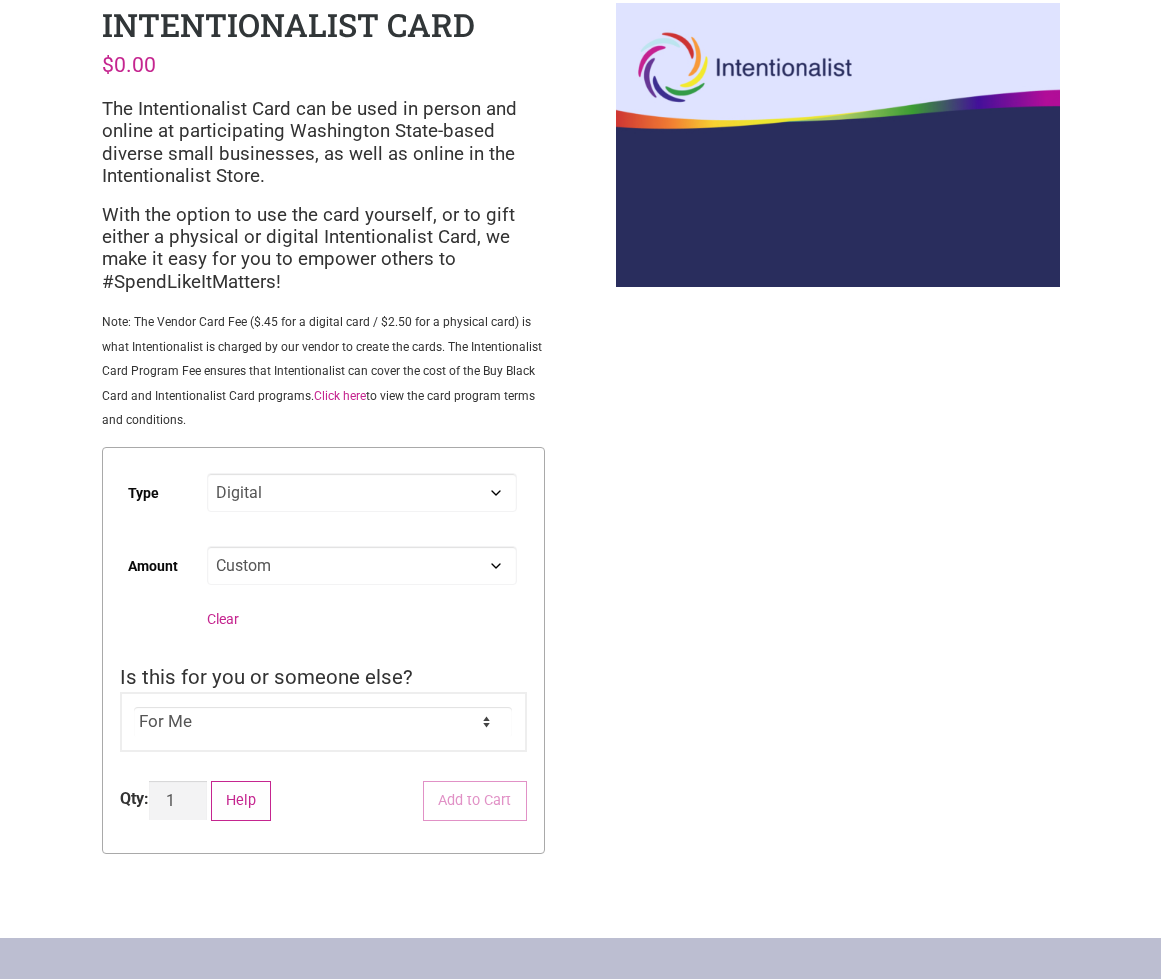 select on "Digital" 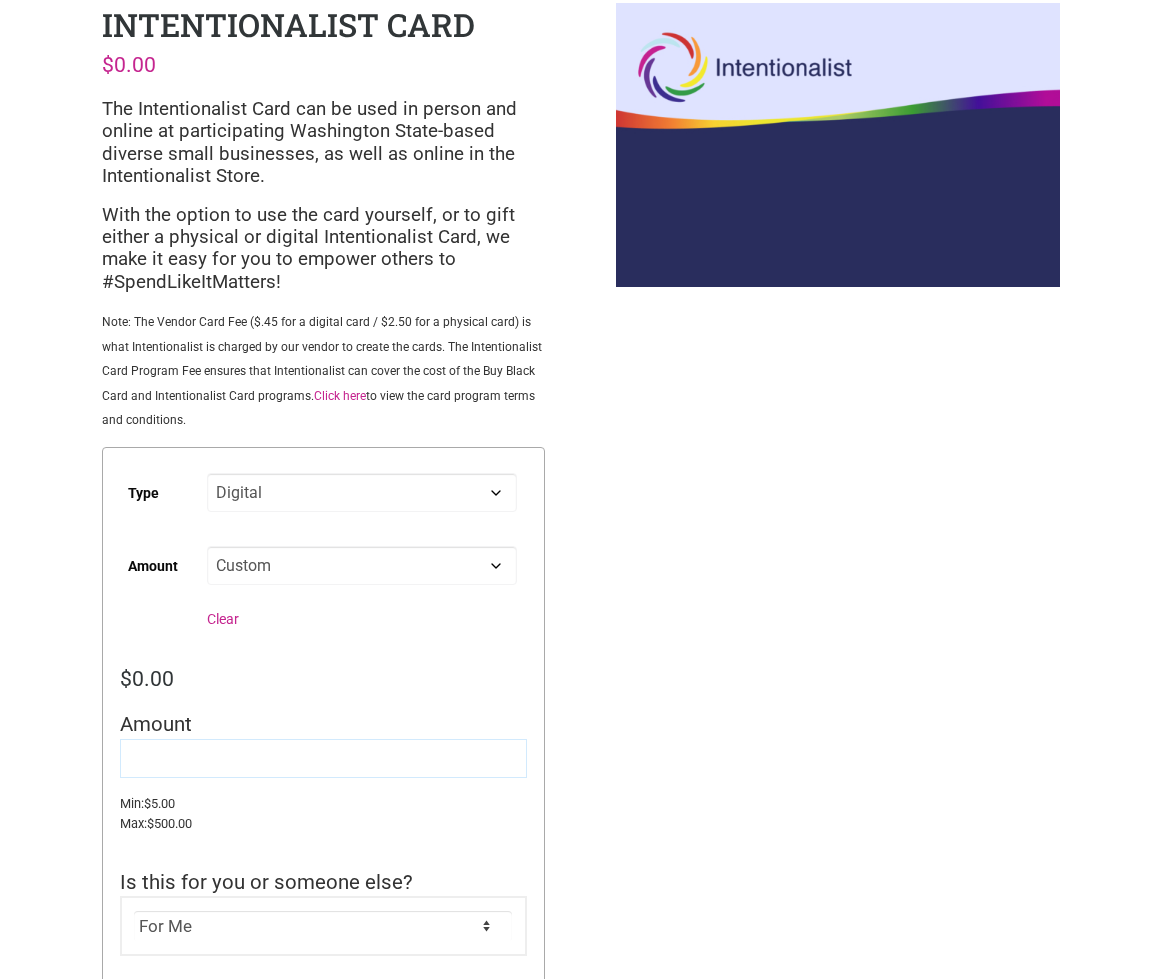 click 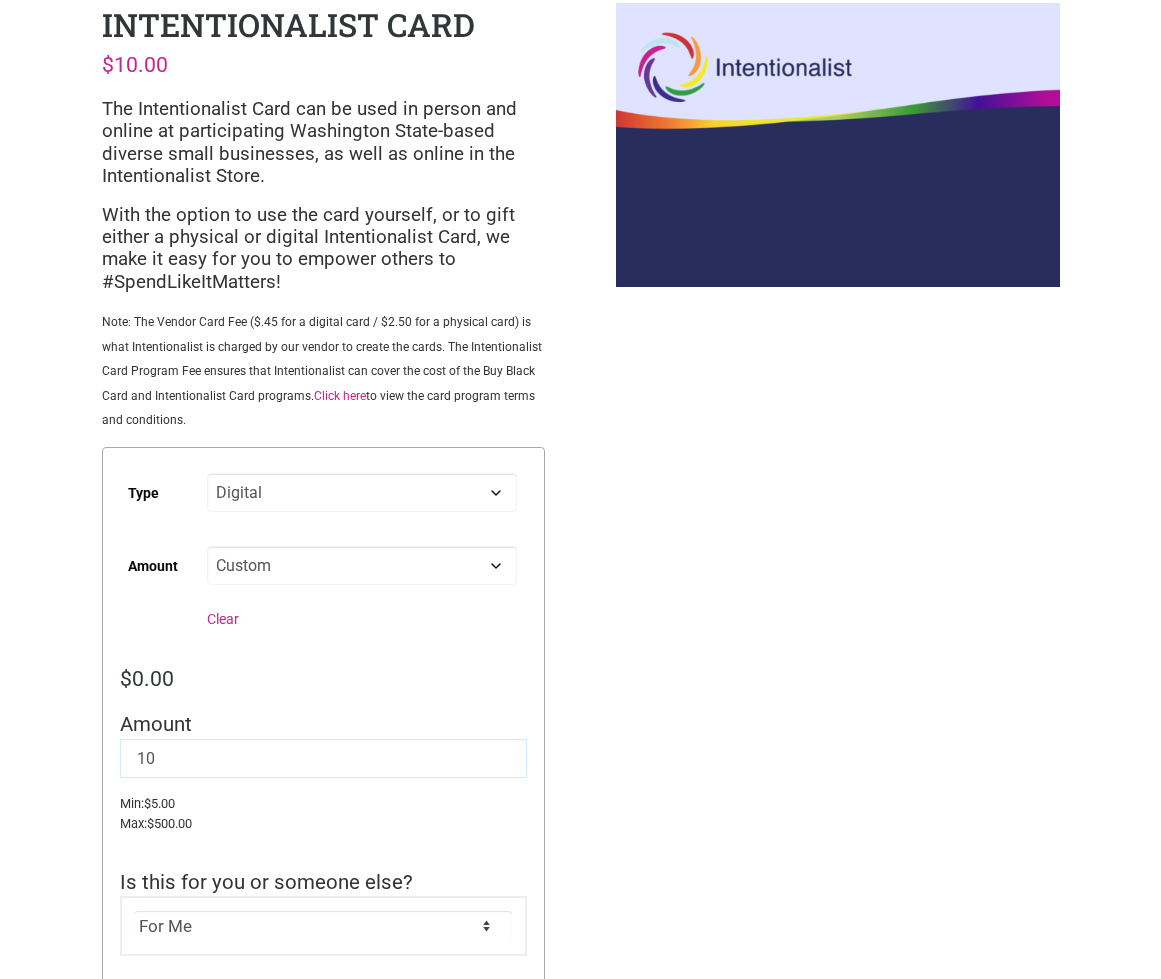 type on "10" 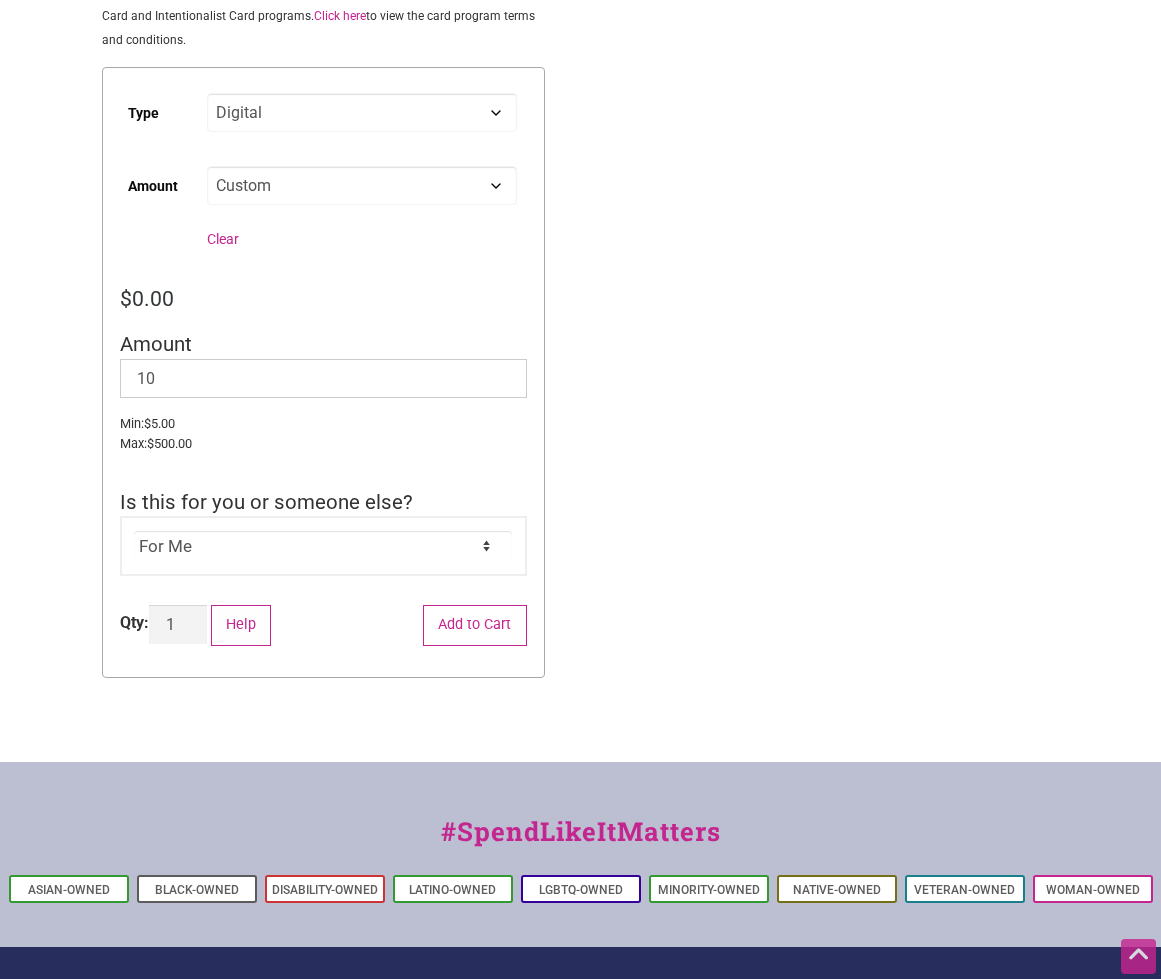 scroll, scrollTop: 505, scrollLeft: 0, axis: vertical 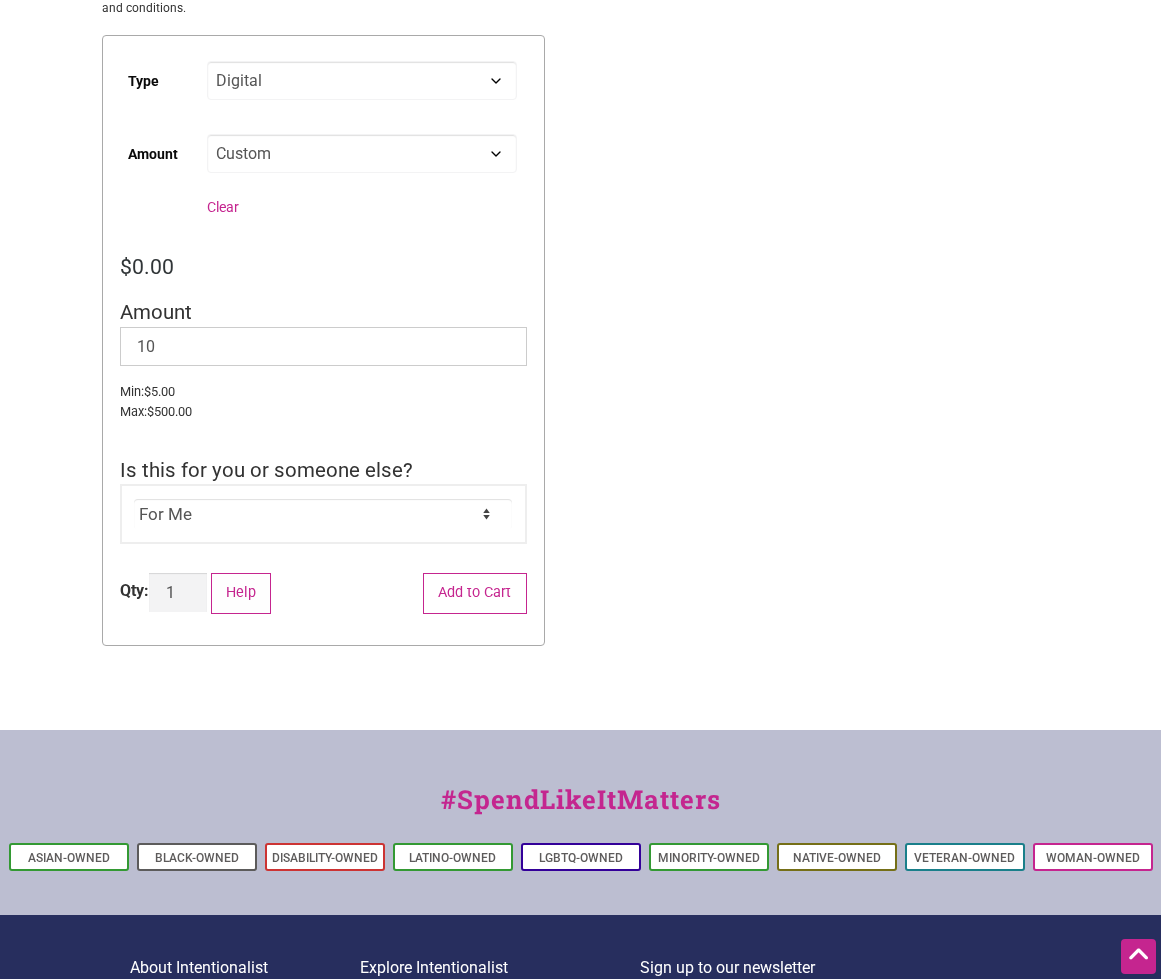 click on "For Me For Someone Else" 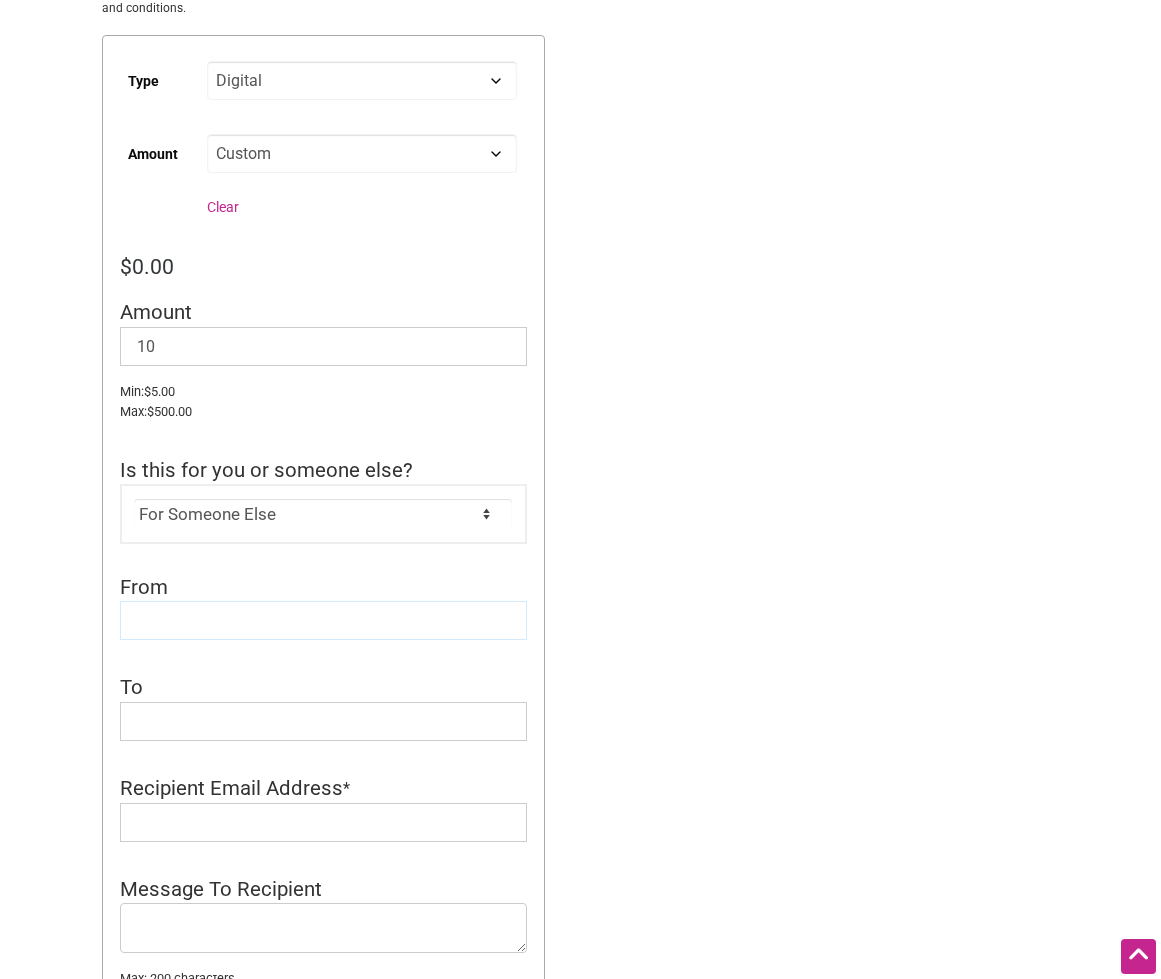 click 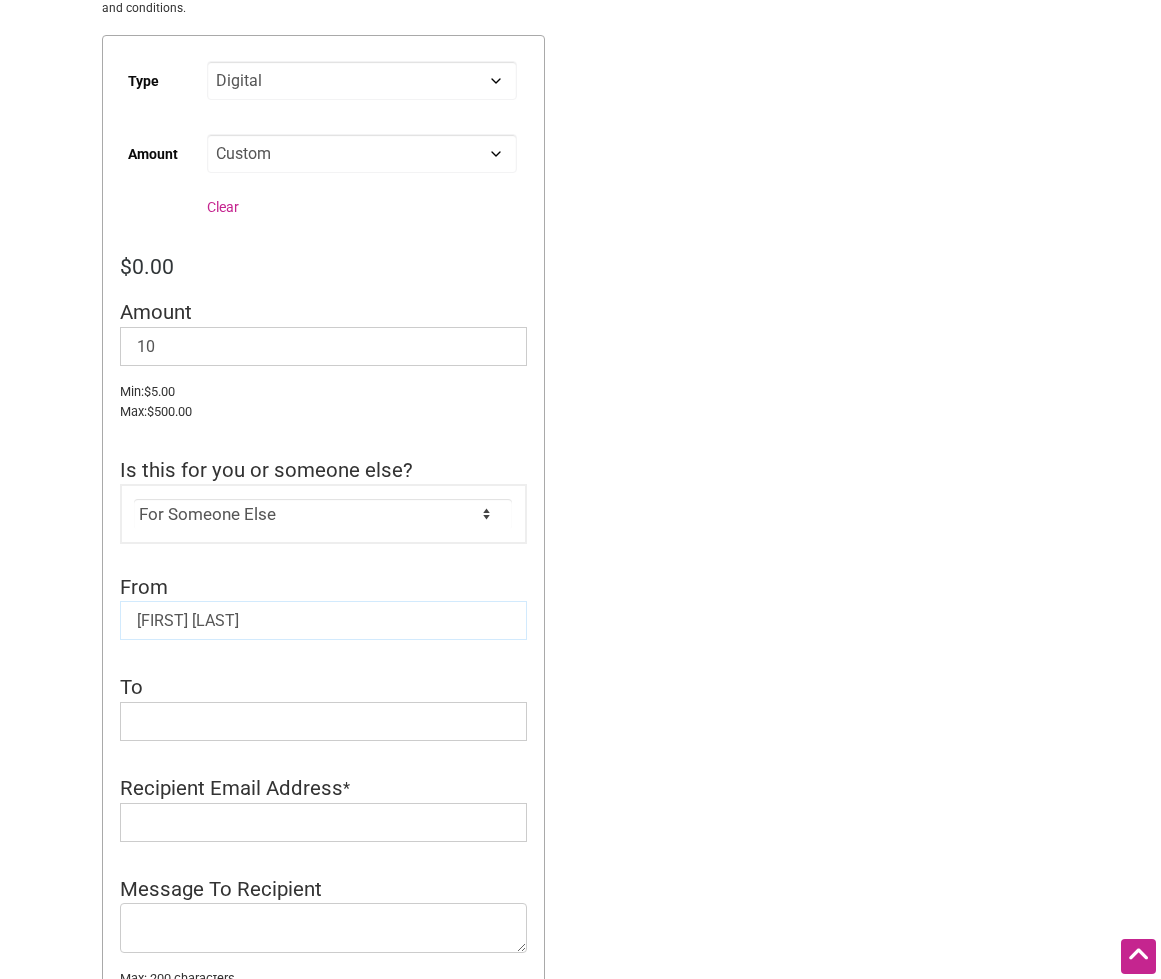 type on "Brendan B" 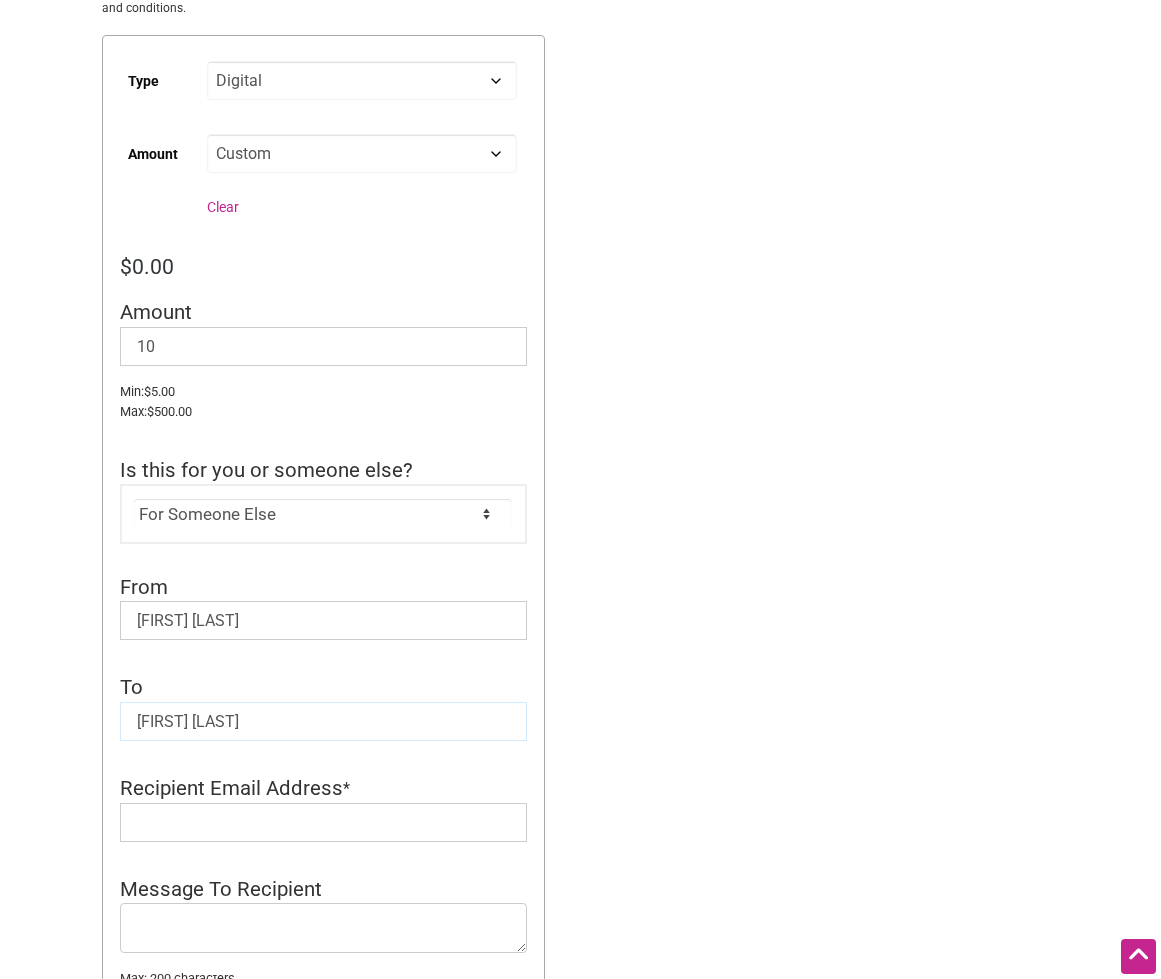 type on "Wyatt P" 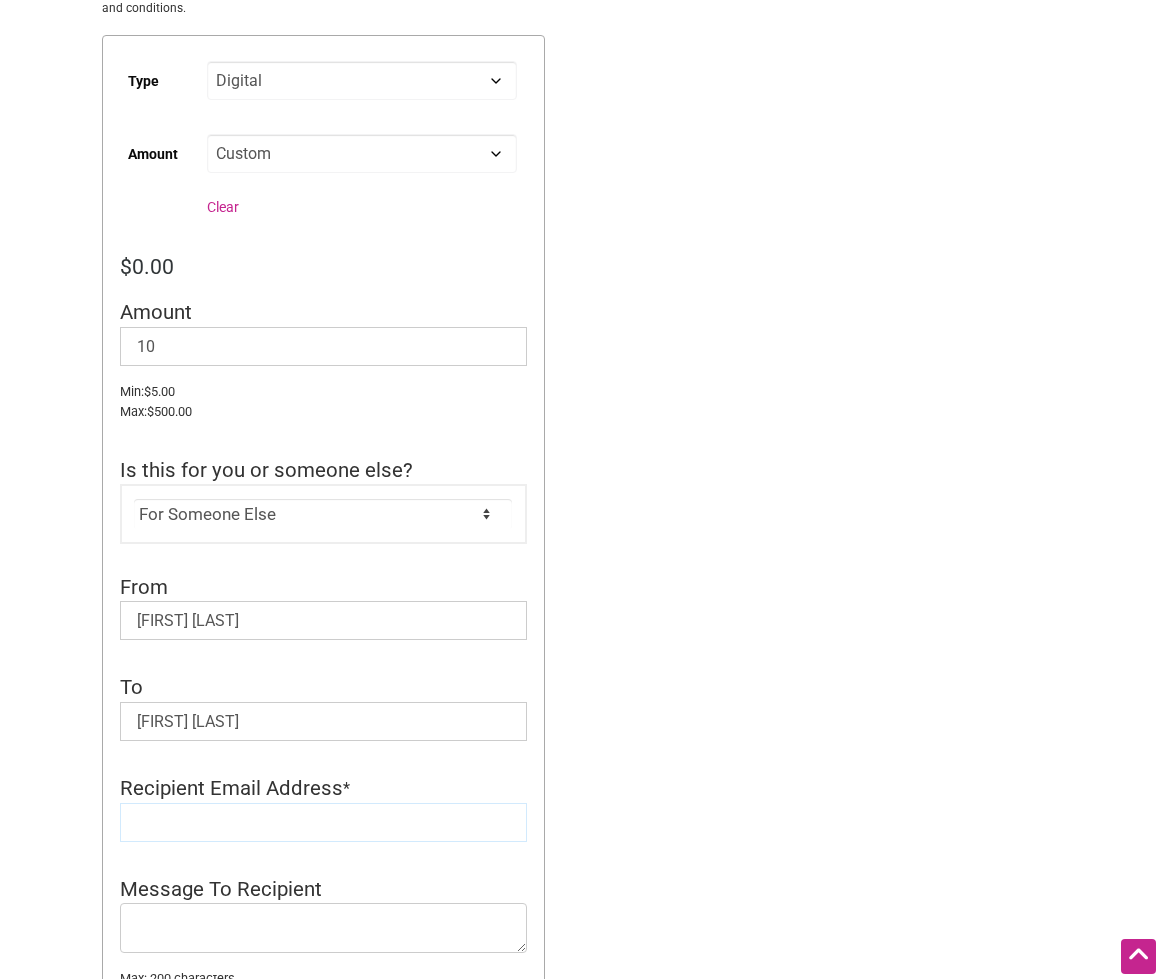 paste on "wyattpalmermusic@gmail.com" 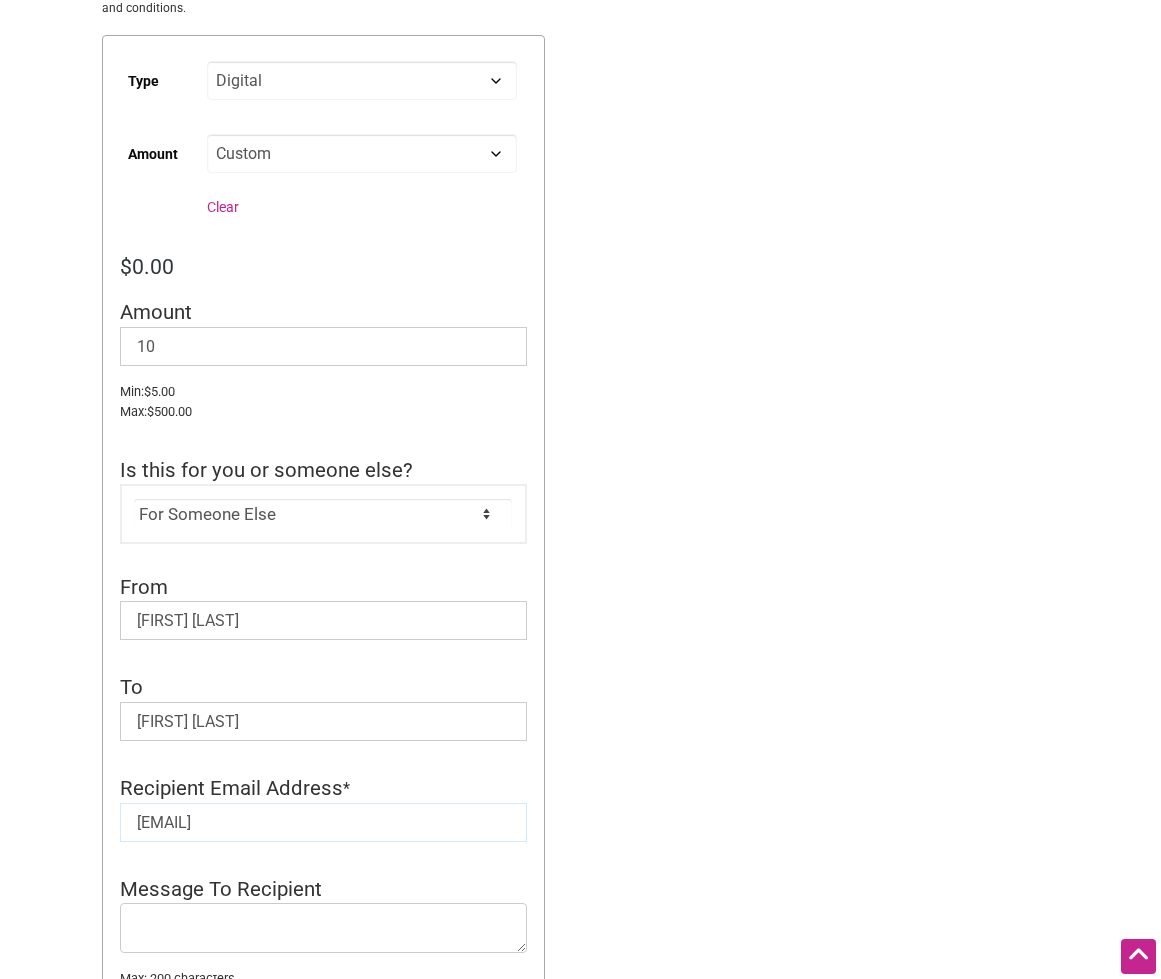 type on "wyattpalmermusic@gmail.com" 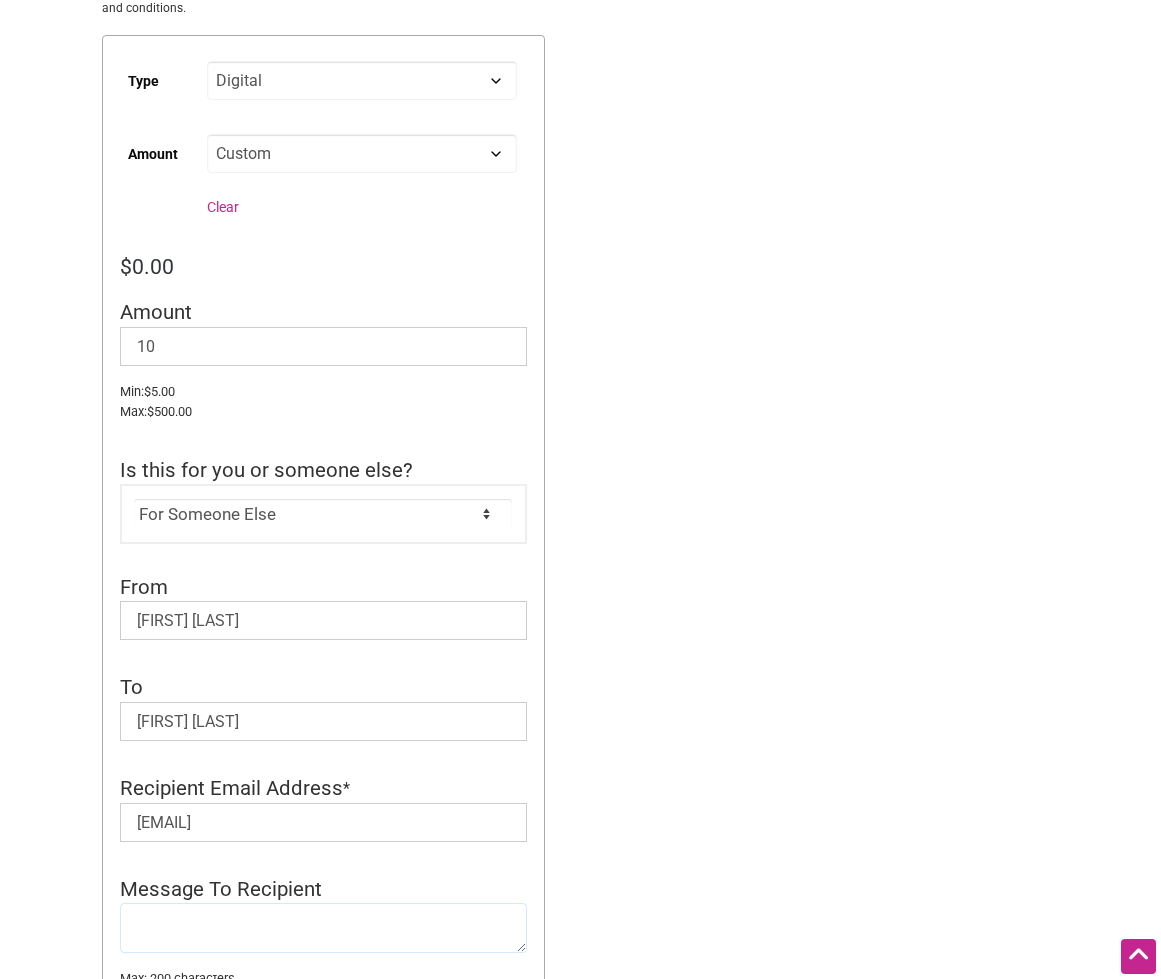 type on "W" 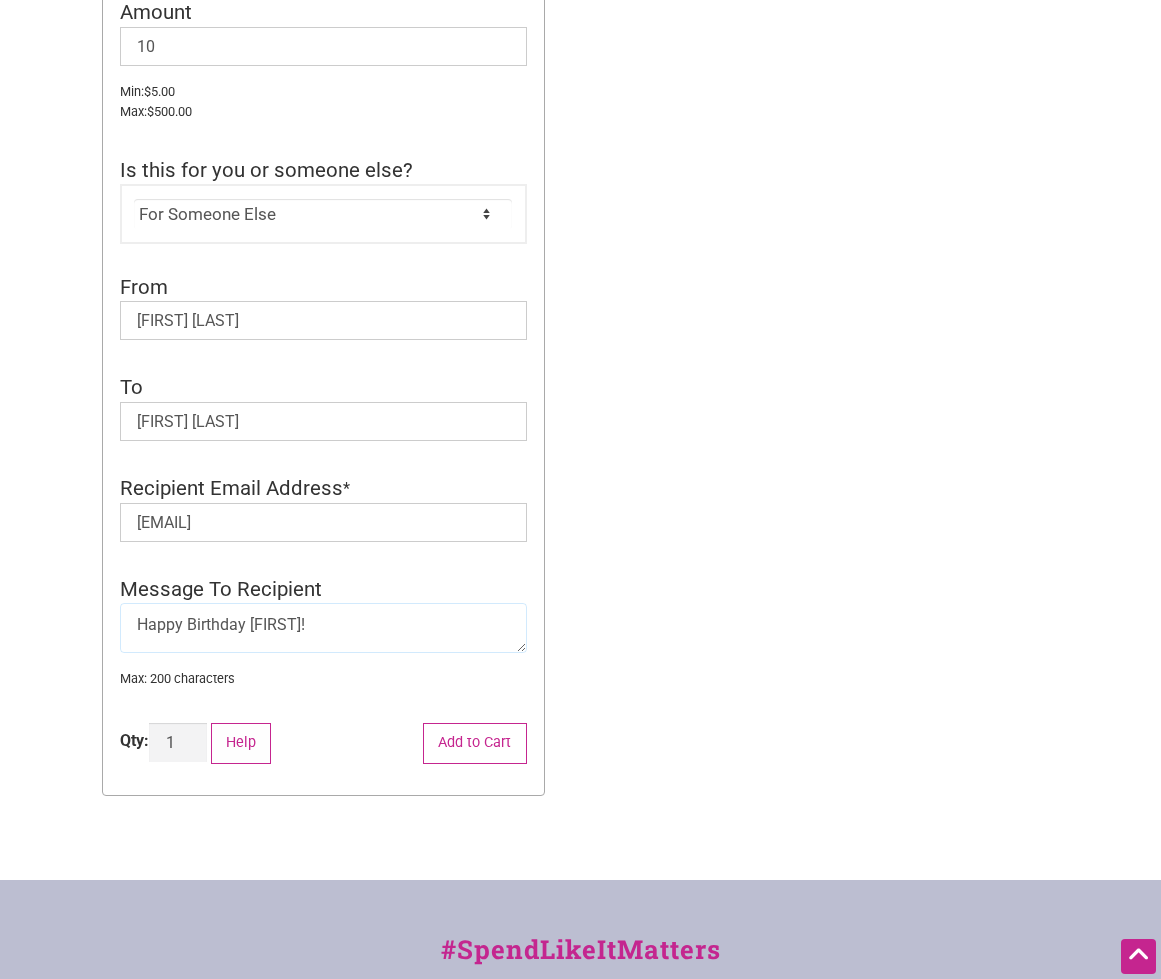 scroll, scrollTop: 867, scrollLeft: 0, axis: vertical 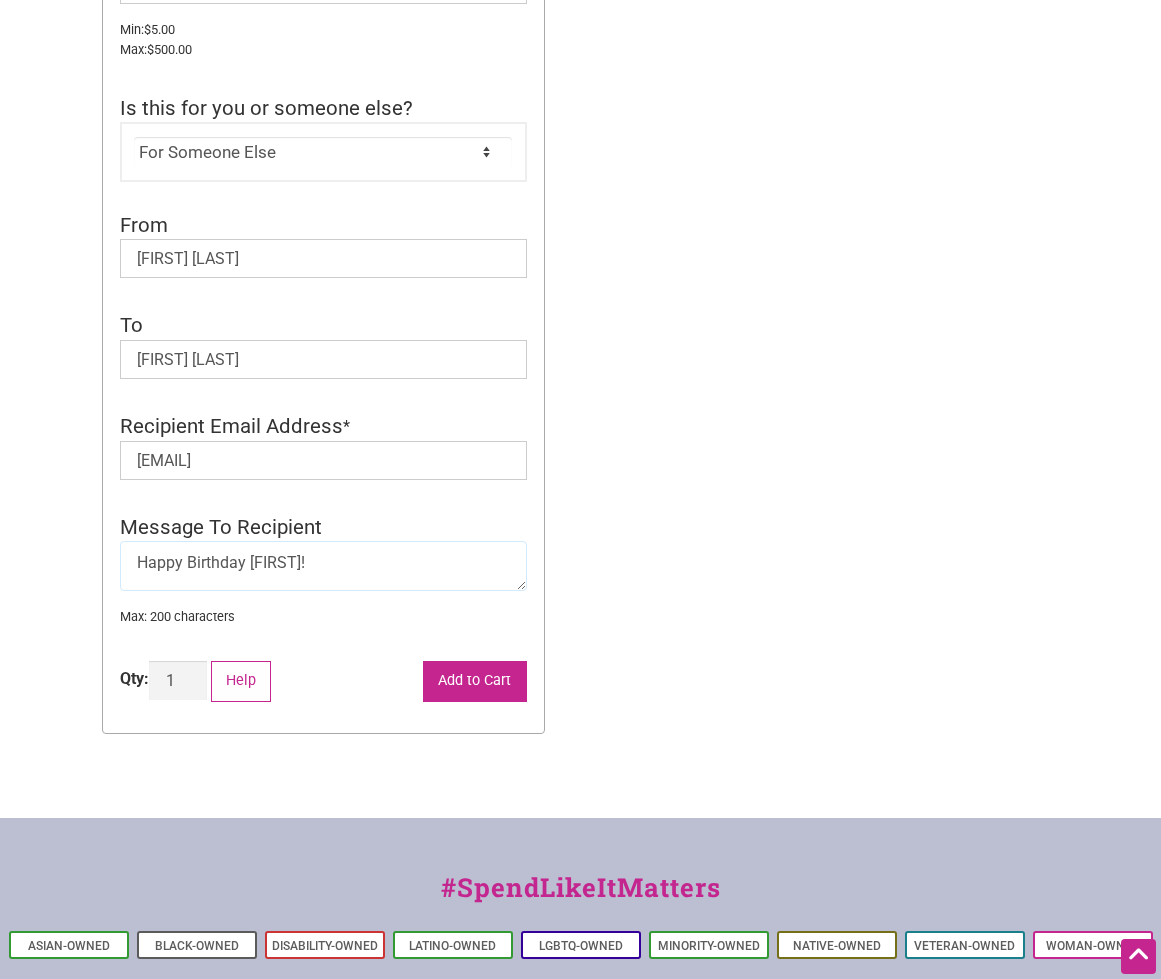 type on "Happy Birthday Wyatt!" 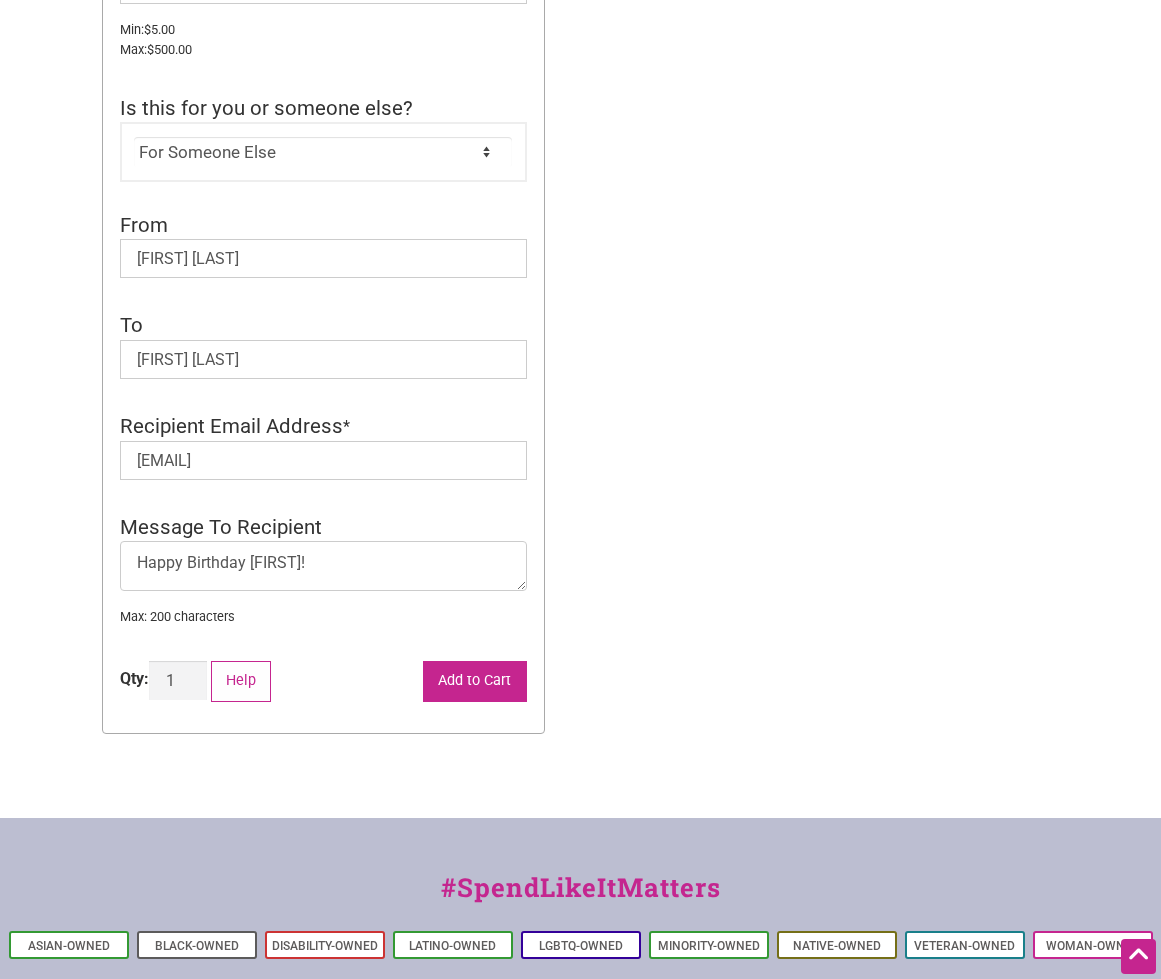 click on "Add to Cart" 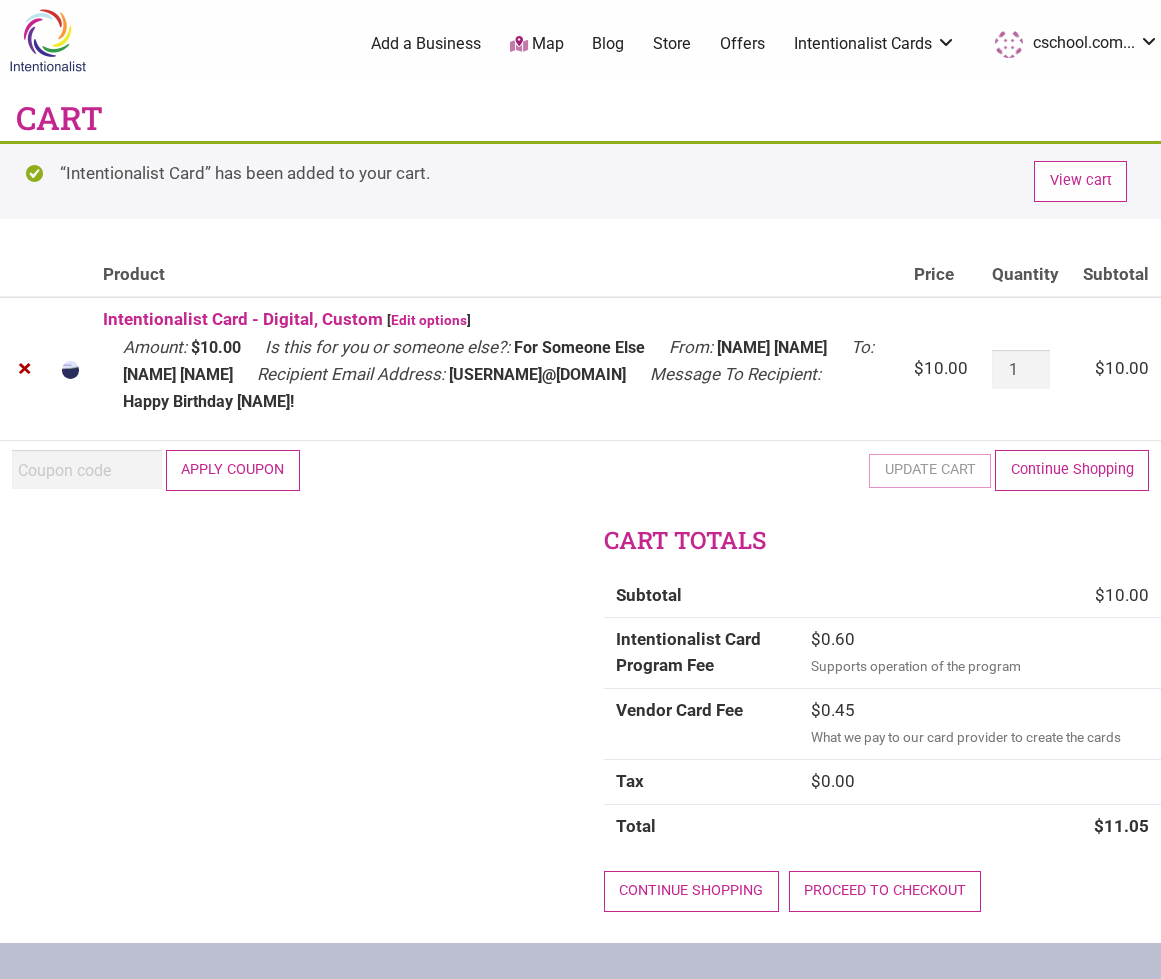 scroll, scrollTop: 0, scrollLeft: 0, axis: both 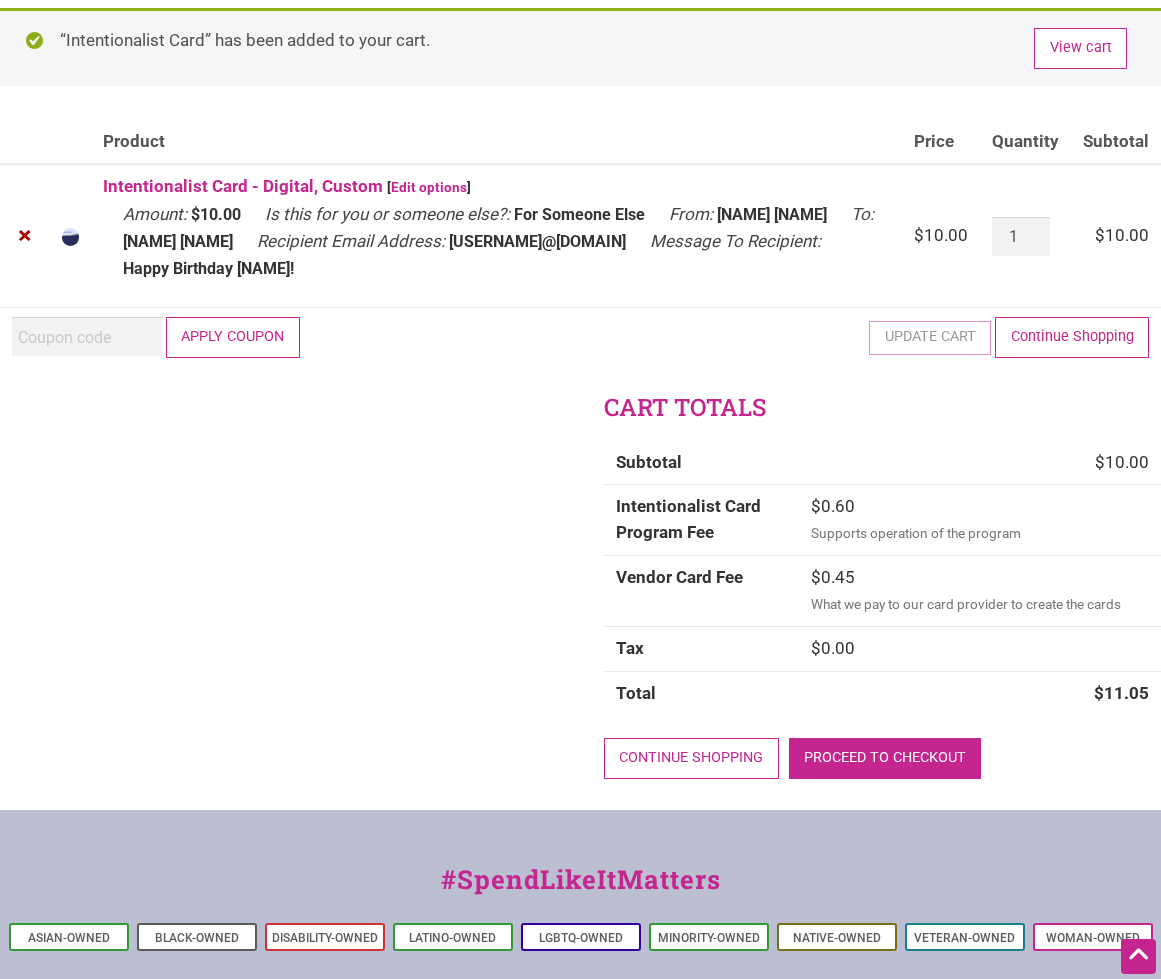 click on "Proceed to checkout" at bounding box center [885, 758] 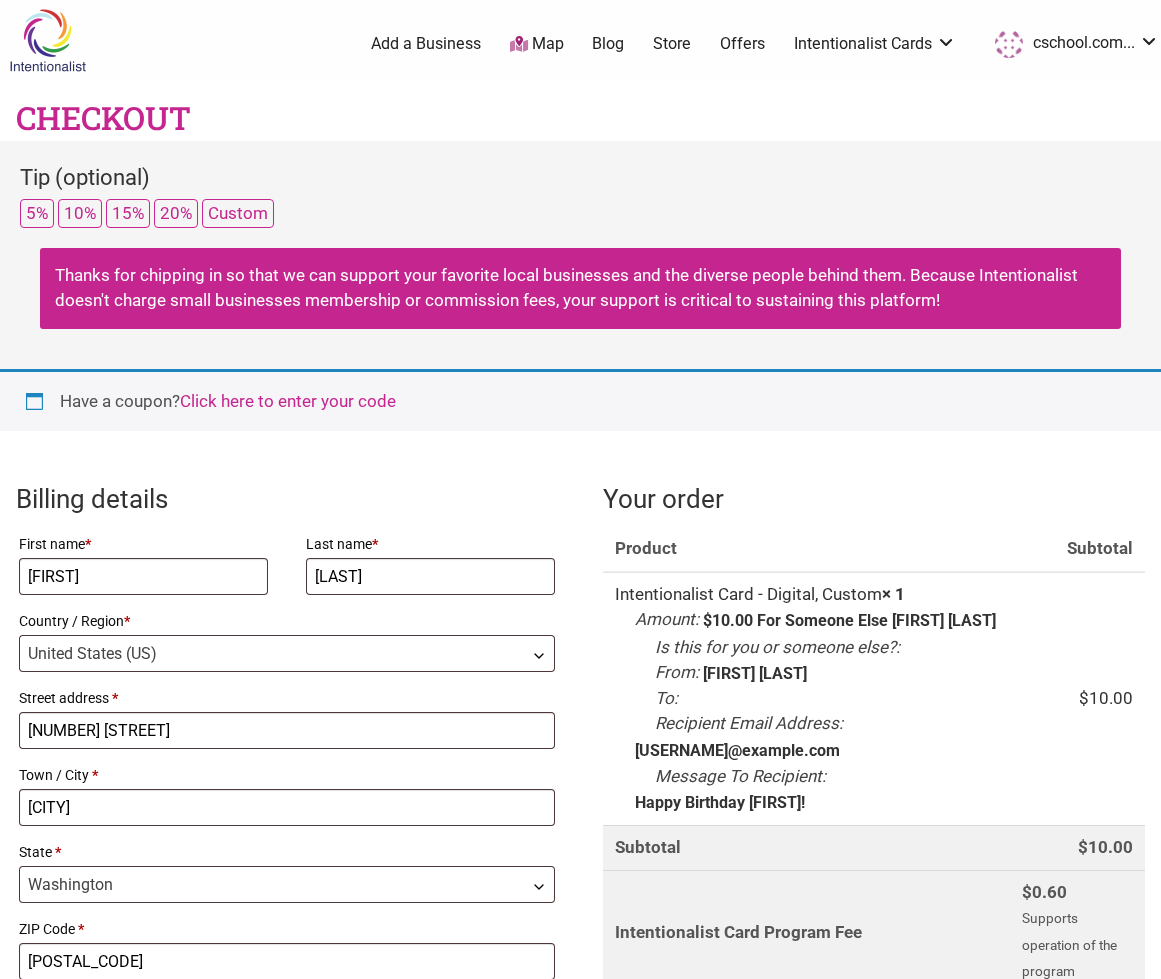 select on "WA" 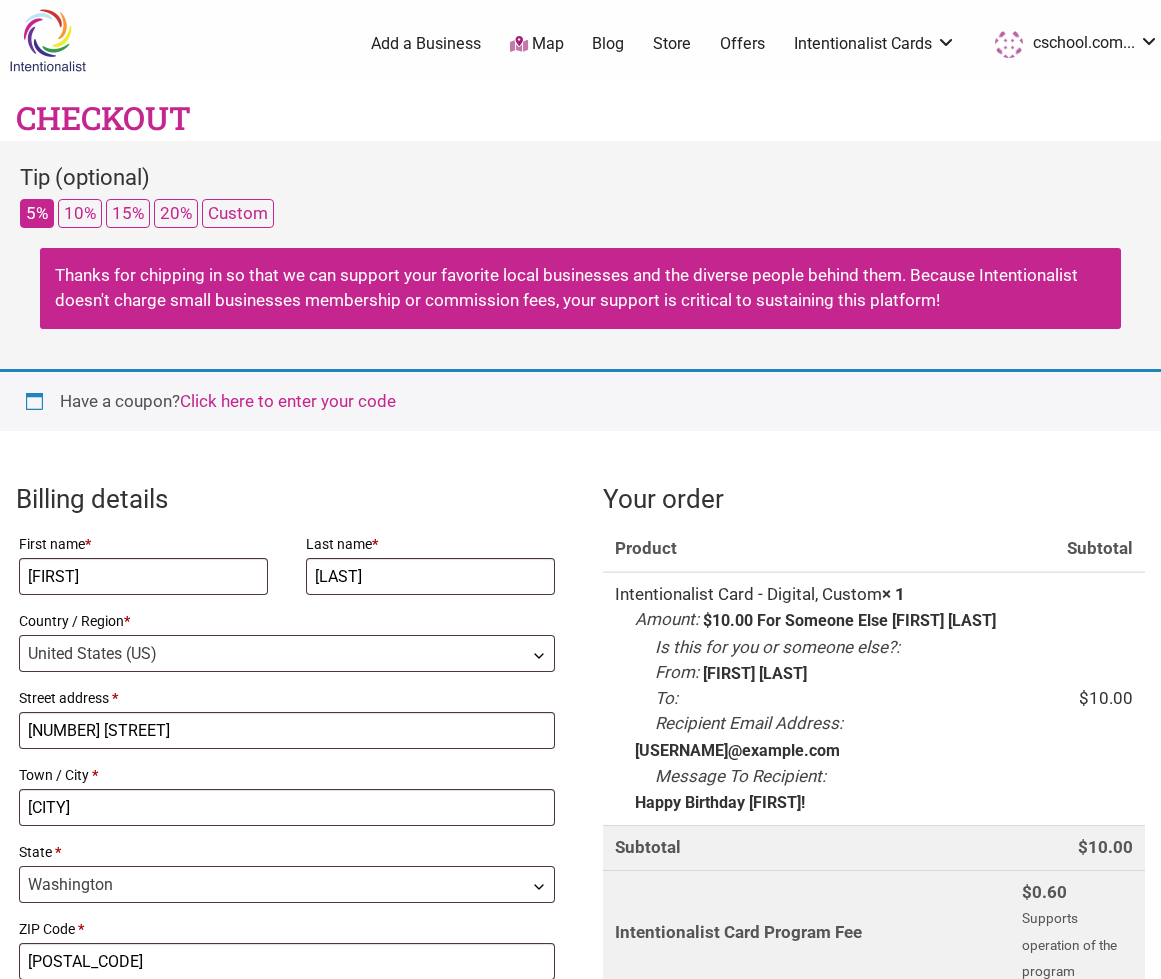 click on "5%" at bounding box center [37, 213] 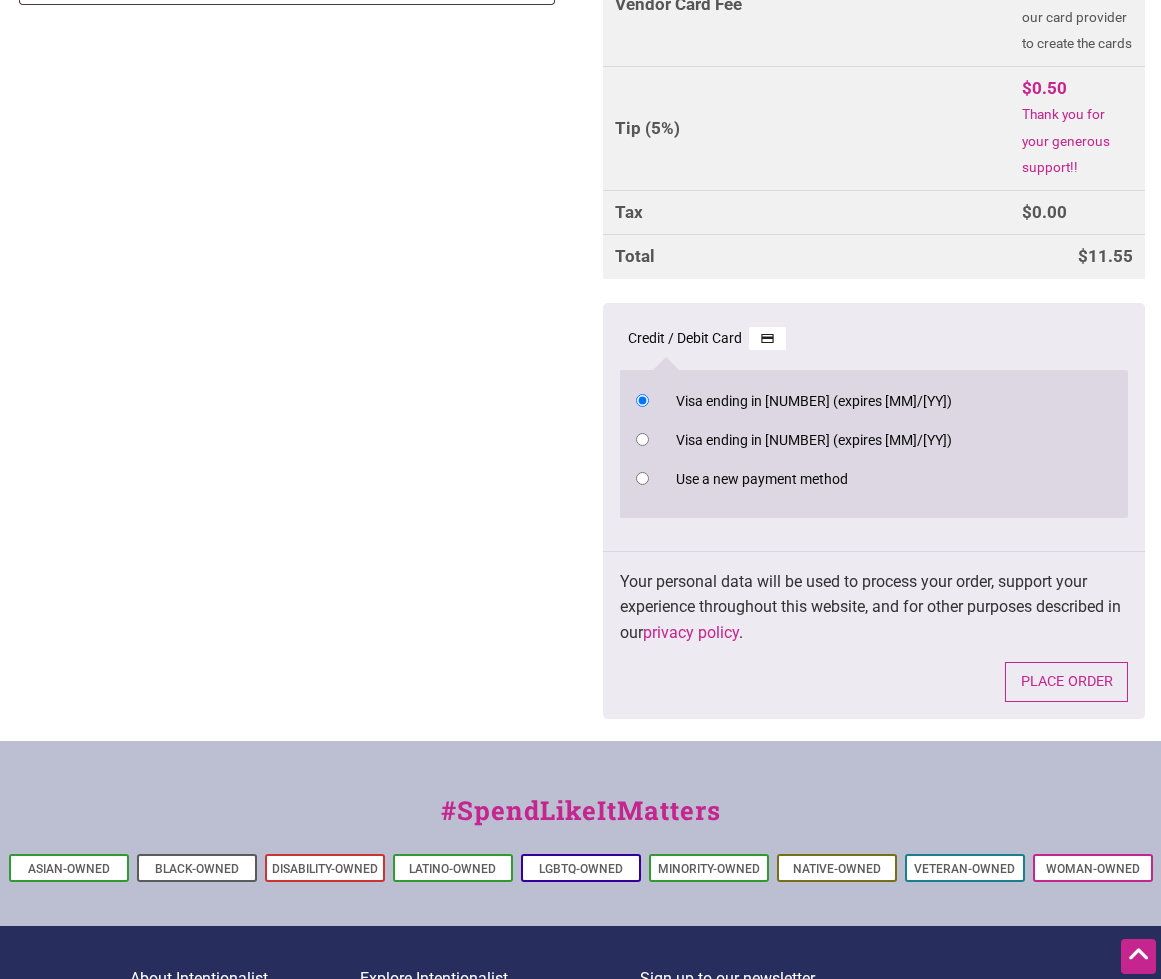 scroll, scrollTop: 1154, scrollLeft: 0, axis: vertical 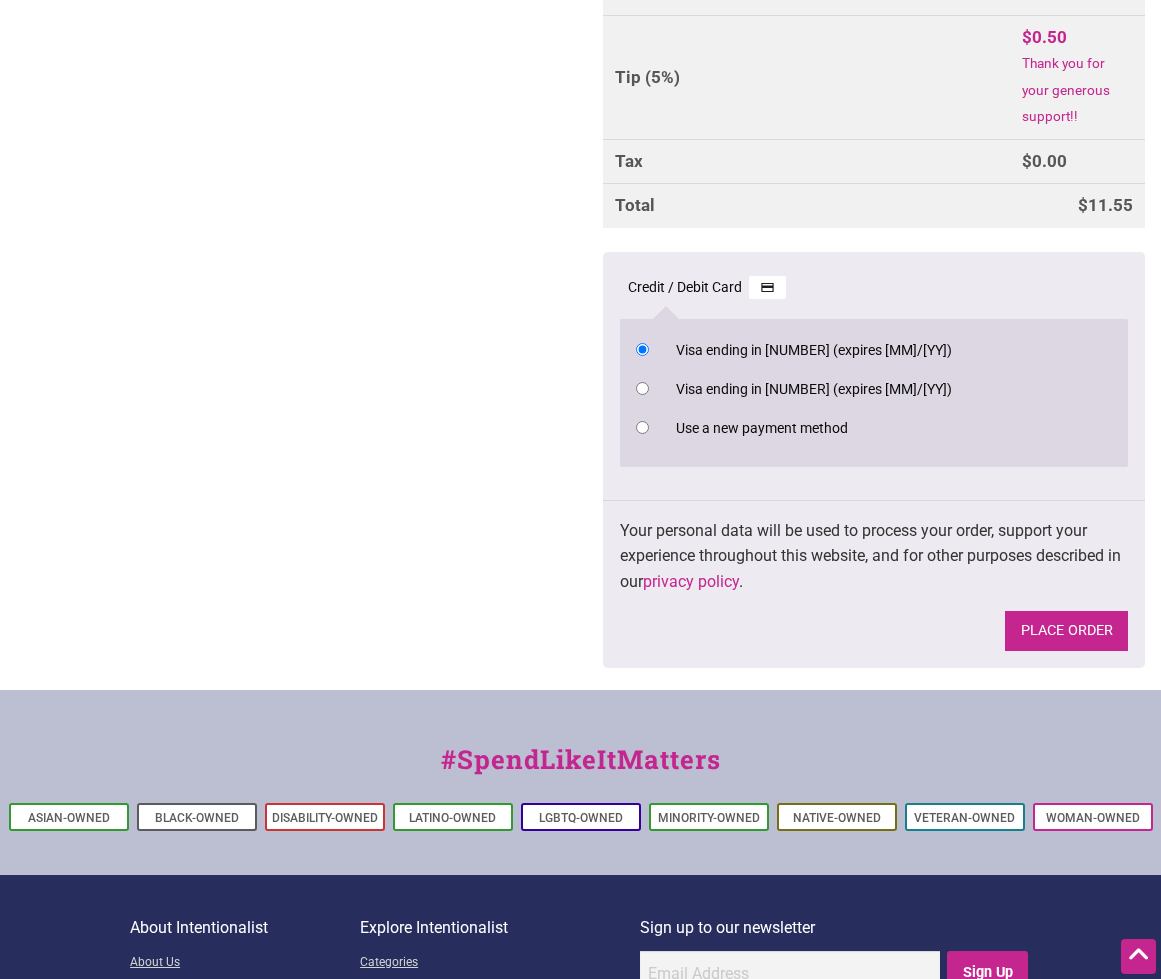 click on "Place order" at bounding box center [1066, 631] 